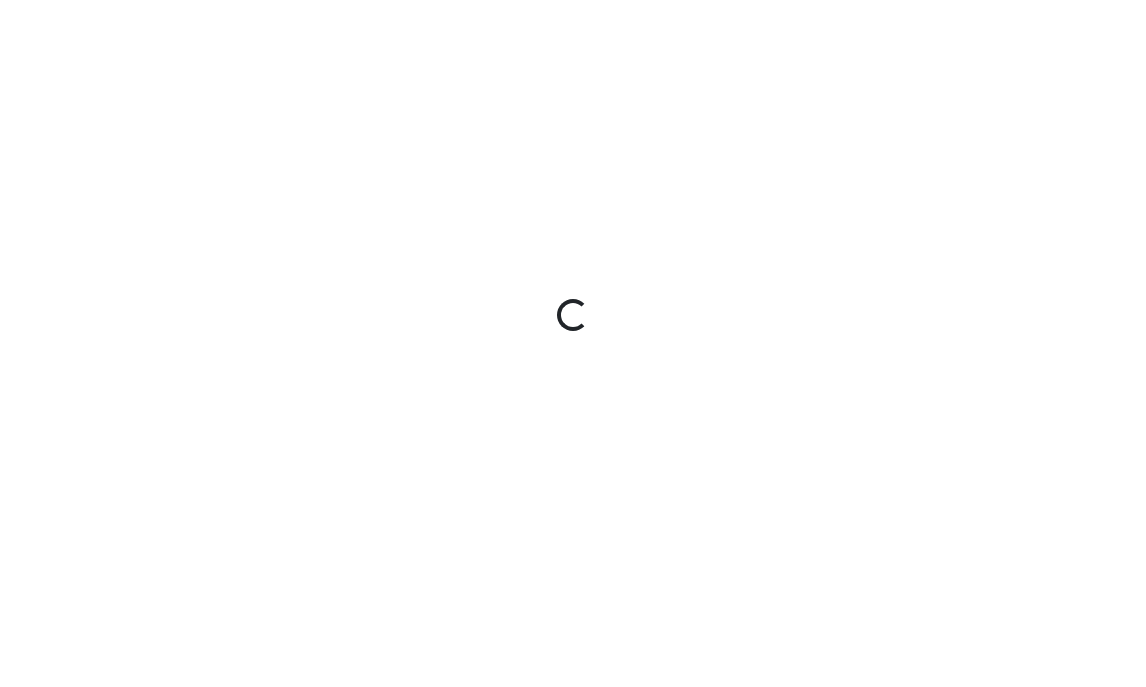 scroll, scrollTop: 0, scrollLeft: 0, axis: both 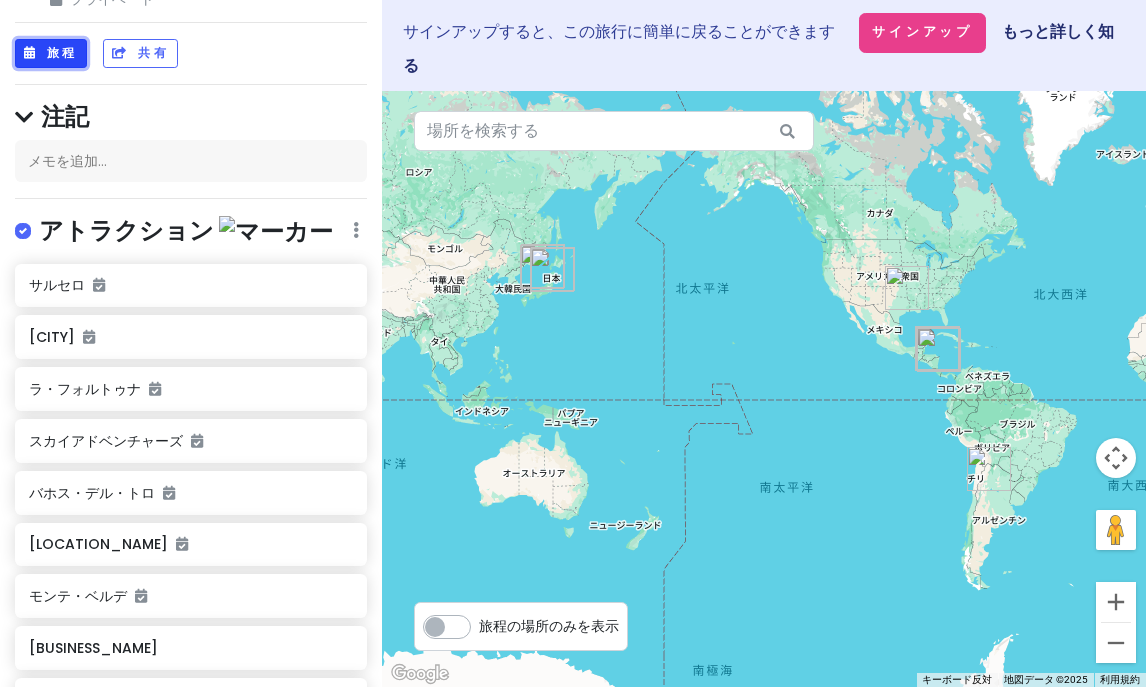 click on "旅程" at bounding box center (62, 52) 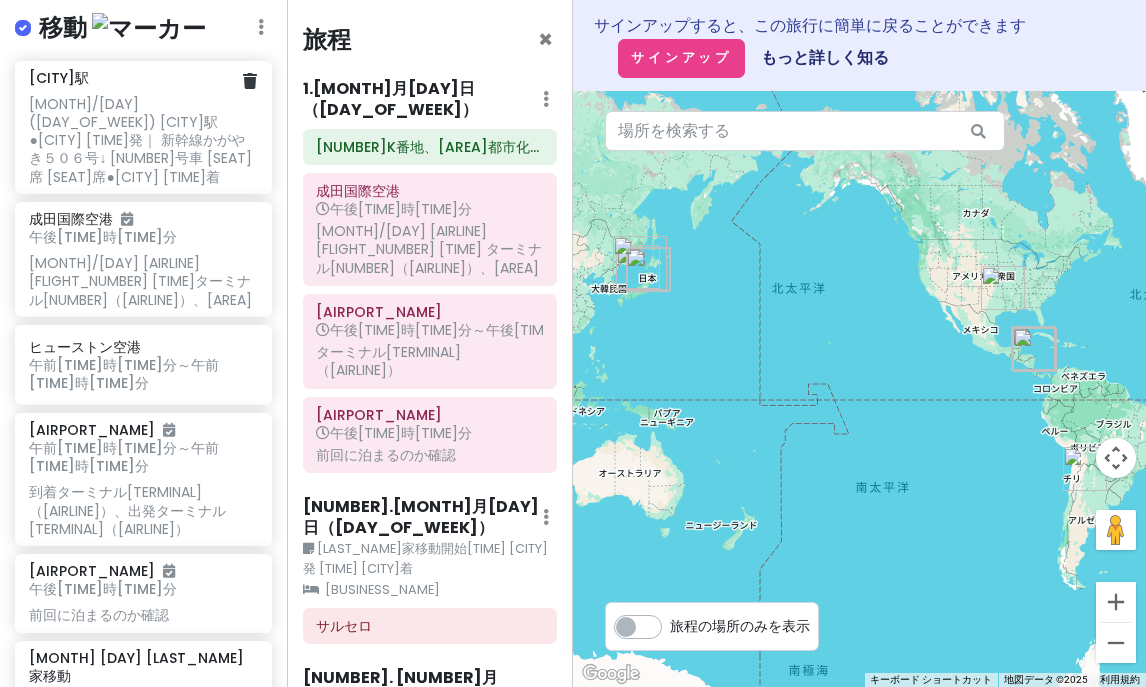 scroll, scrollTop: 1762, scrollLeft: 0, axis: vertical 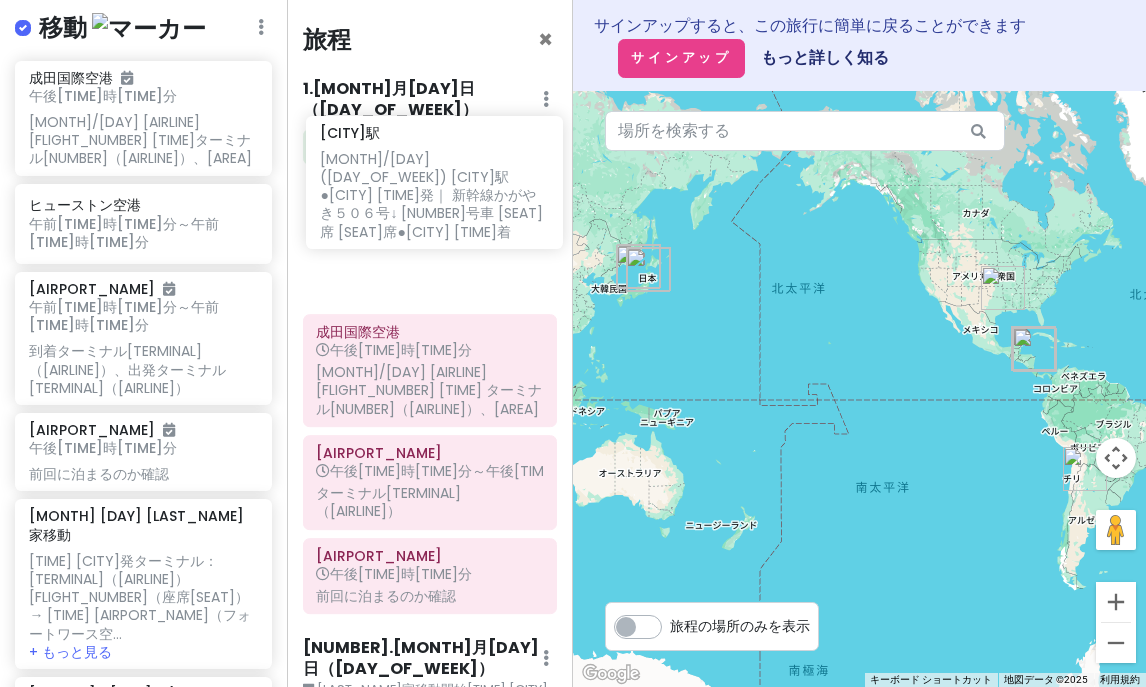 drag, startPoint x: 105, startPoint y: 125, endPoint x: 394, endPoint y: 134, distance: 289.1401 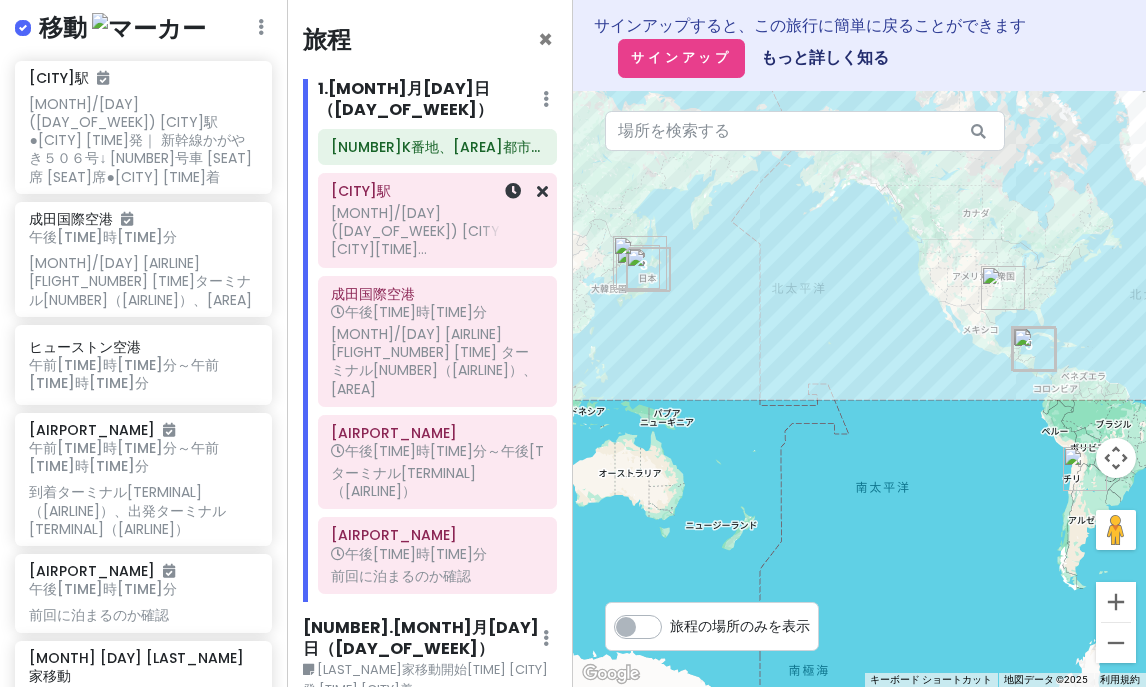 click on "[MONTH]/[DAY]([DAY_OF_WEEK]) [CITY] [CITY][TIME]..." at bounding box center [418, 231] 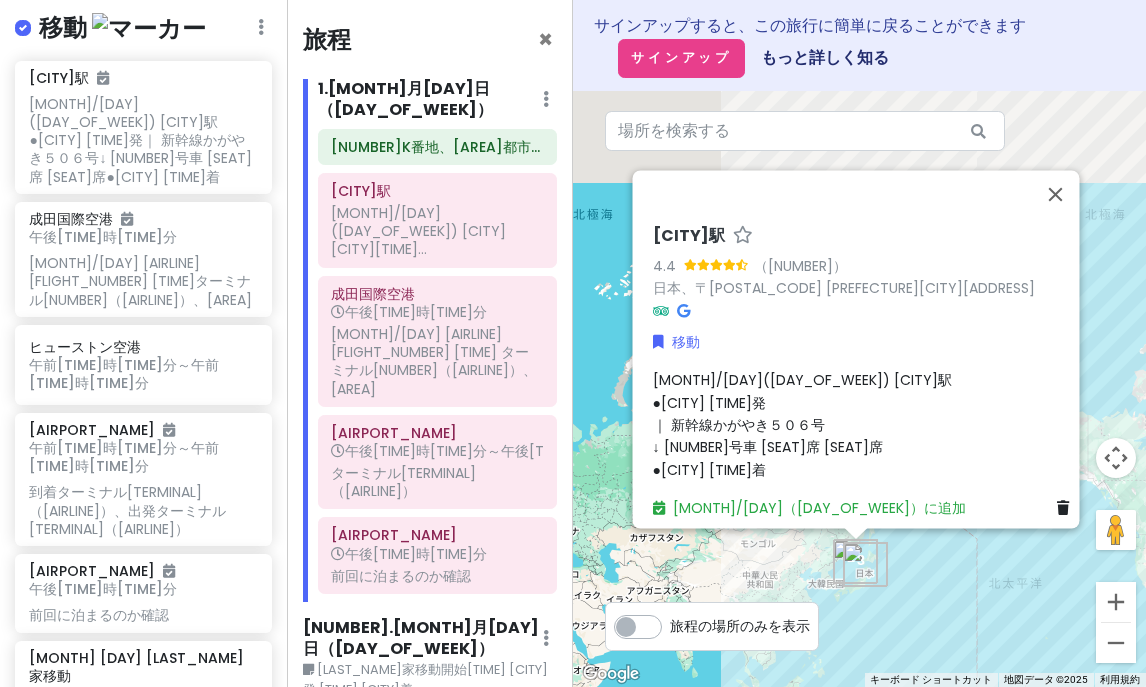 click on "[MONTH]/[DAY]([DAY_OF_WEEK]) [CITY]駅
●[CITY] [TIME]発
｜ 新幹線かがやき５０６号
↓ [NUMBER]号車 [SEAT]席 [SEAT]席
●[CITY] [TIME]着" at bounding box center [864, 426] 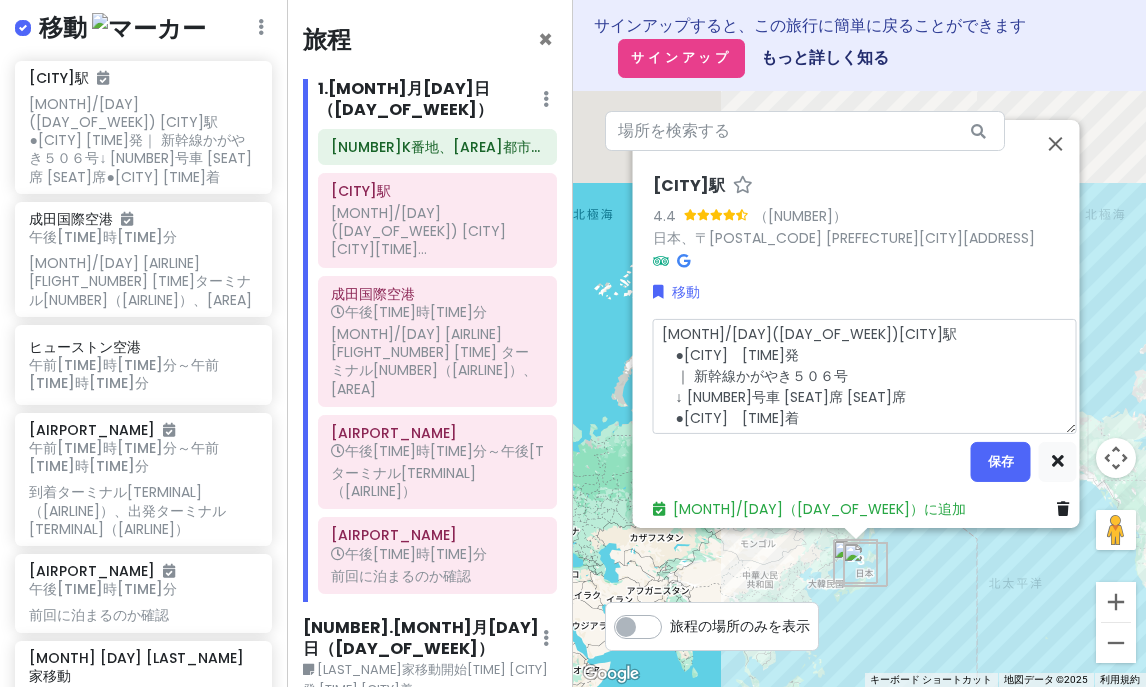 click on "[MONTH]/[DAY]([DAY_OF_WEEK])[CITY]駅
●[CITY]　[TIME]発
｜ 新幹線かがやき５０６号
↓ [NUMBER]号車 [SEAT]席 [SEAT]席
●[CITY]　[TIME]着" at bounding box center (864, 376) 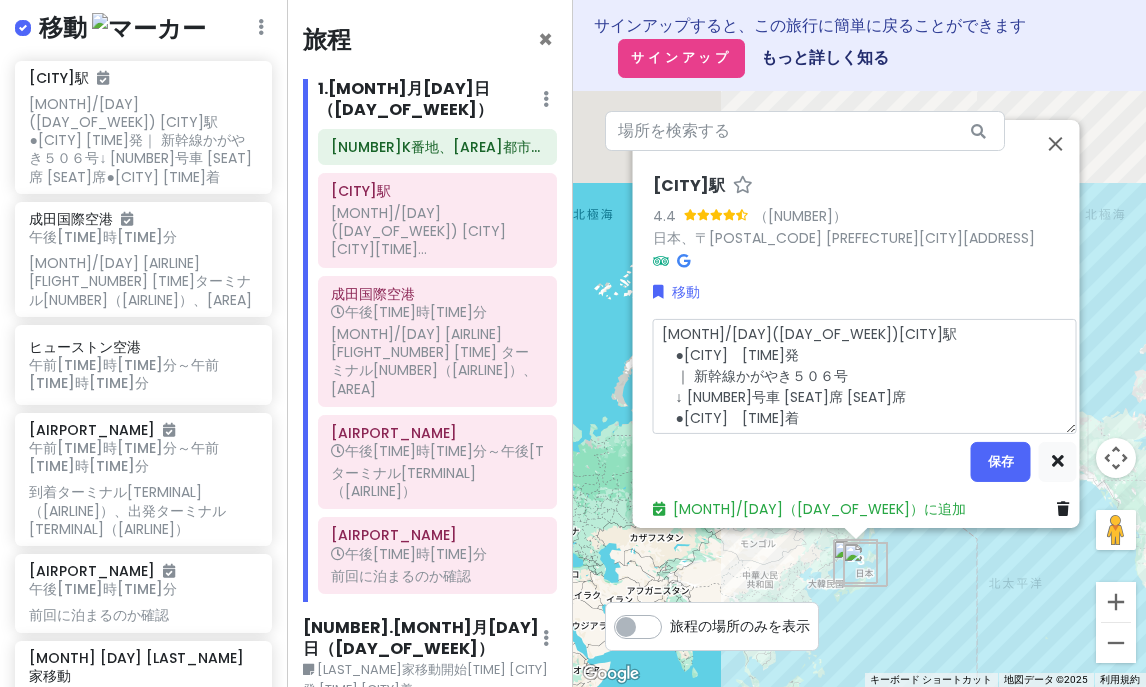drag, startPoint x: 848, startPoint y: 384, endPoint x: 674, endPoint y: 381, distance: 174.02586 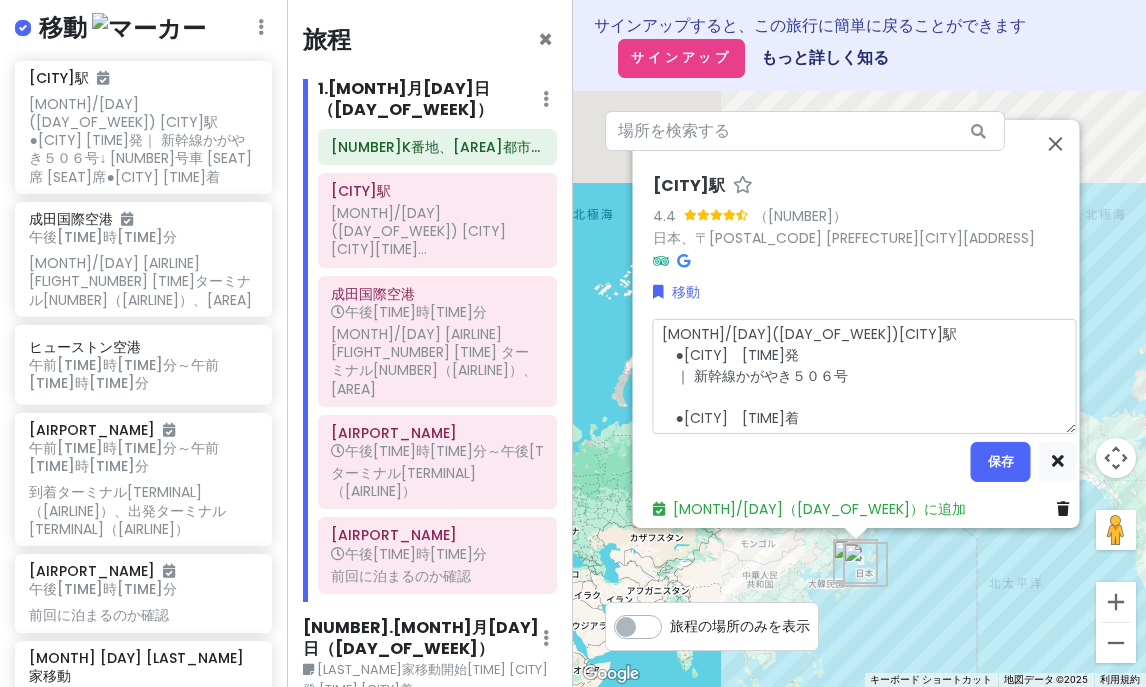 drag, startPoint x: 675, startPoint y: 407, endPoint x: 790, endPoint y: 408, distance: 115.00435 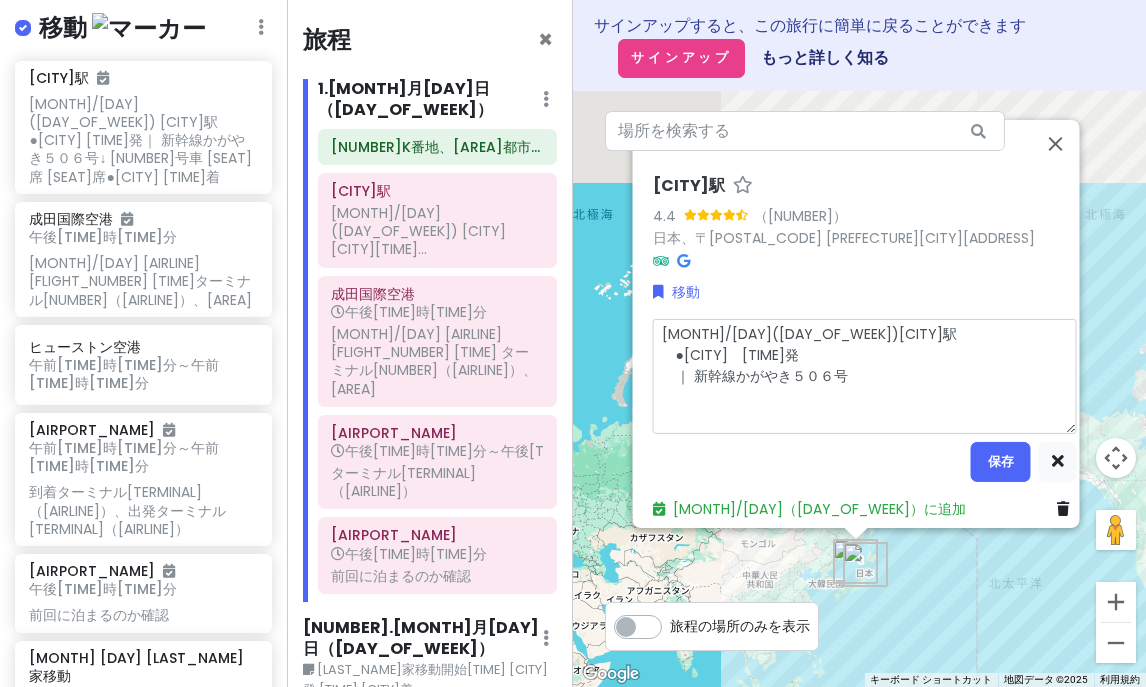 click on "[MONTH]/[DAY]([DAY_OF_WEEK])[CITY]駅
●[CITY]　[TIME]発
｜ 新幹線かがやき５０６号" at bounding box center [864, 376] 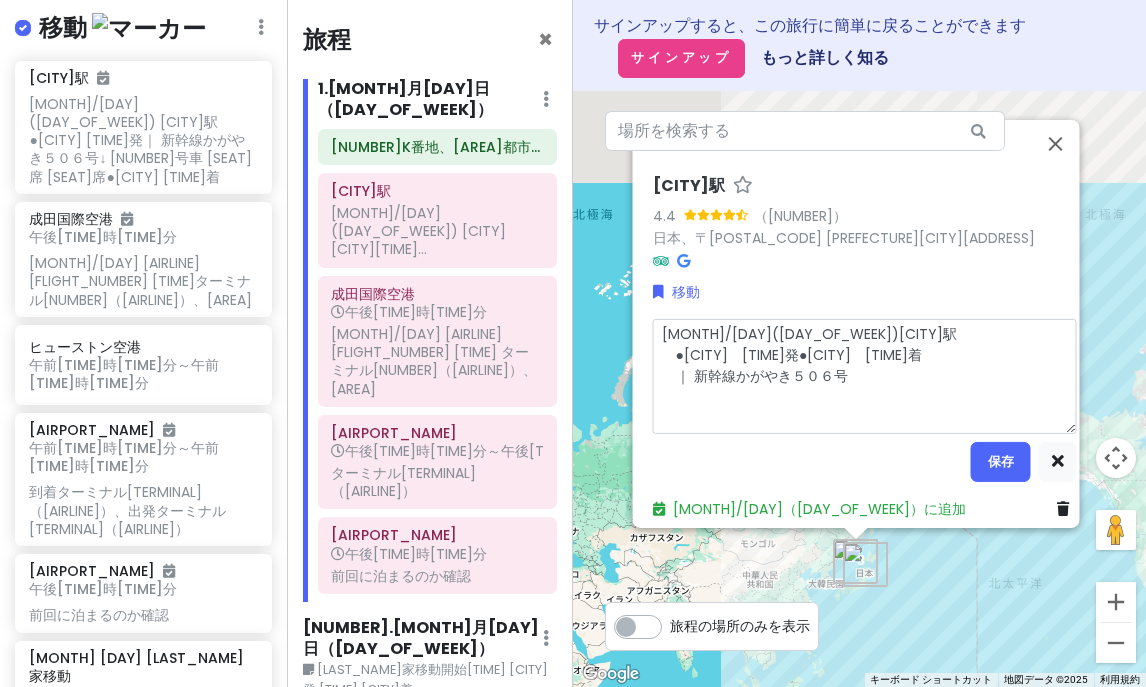 click on "[MONTH]/[DAY]([DAY_OF_WEEK])[CITY]駅
●[CITY]　[TIME]発●[CITY]　[TIME]着
｜ 新幹線かがやき５０６号" at bounding box center [864, 376] 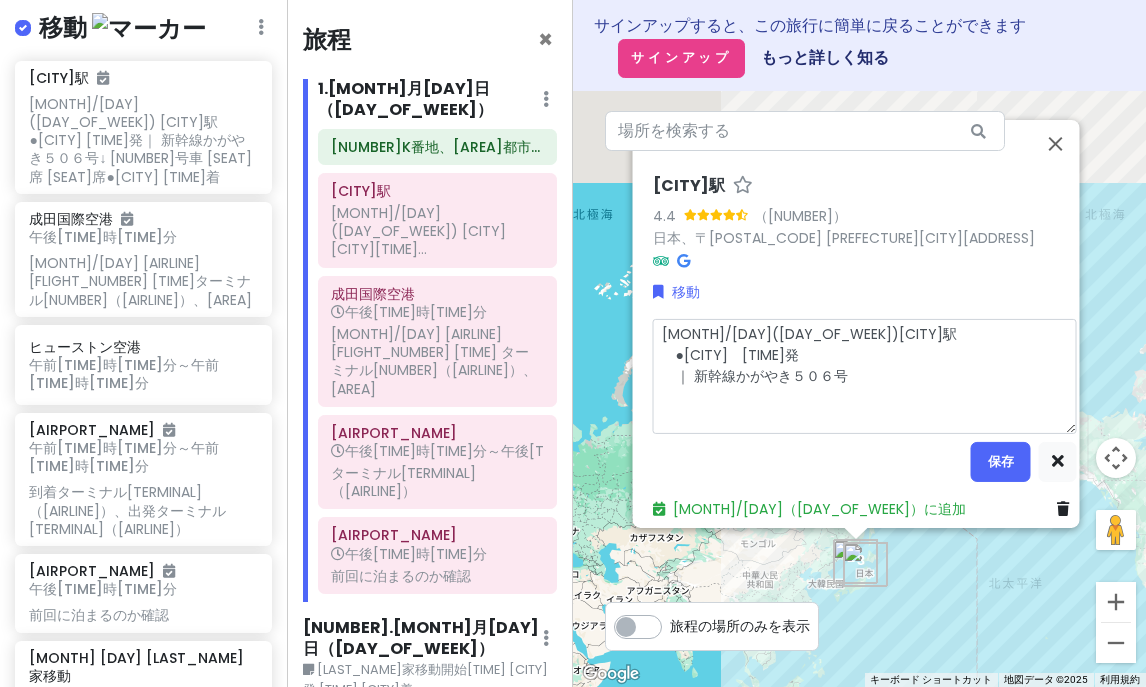 click on "[MONTH]/[DAY]([DAY_OF_WEEK])[CITY]駅
●[CITY]　[TIME]発
｜ 新幹線かがやき５０６号" at bounding box center (864, 376) 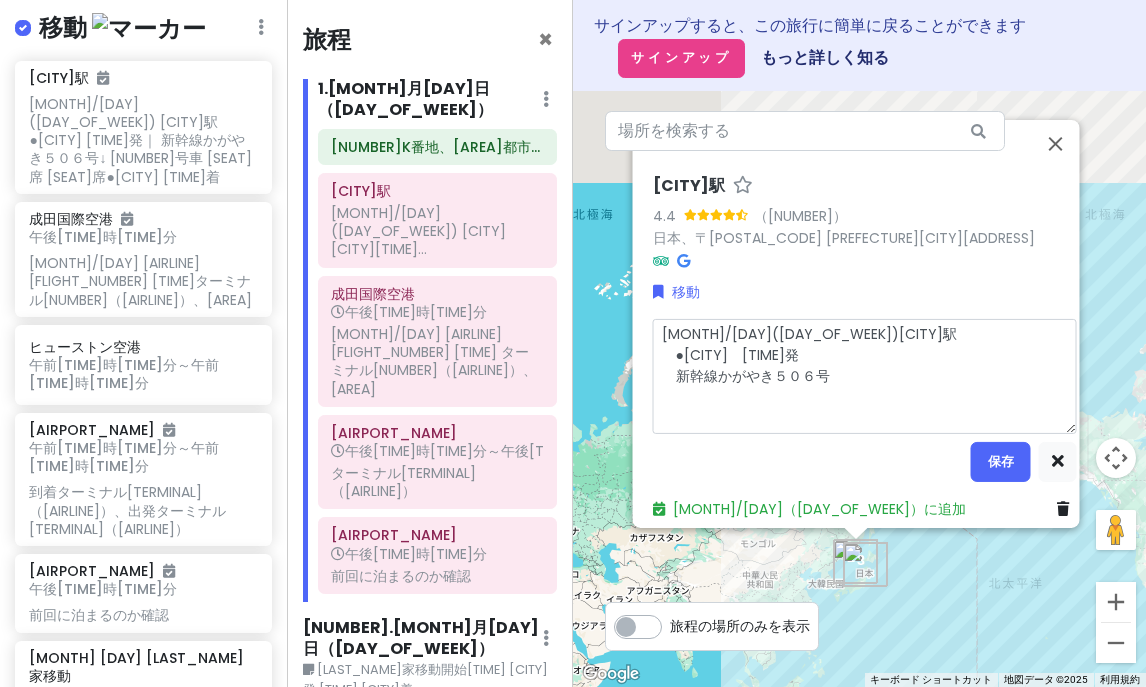 click on "[MONTH]/[DAY]([DAY_OF_WEEK])[CITY]駅
●[CITY]　[TIME]発
新幹線かがやき５０６号" at bounding box center [864, 376] 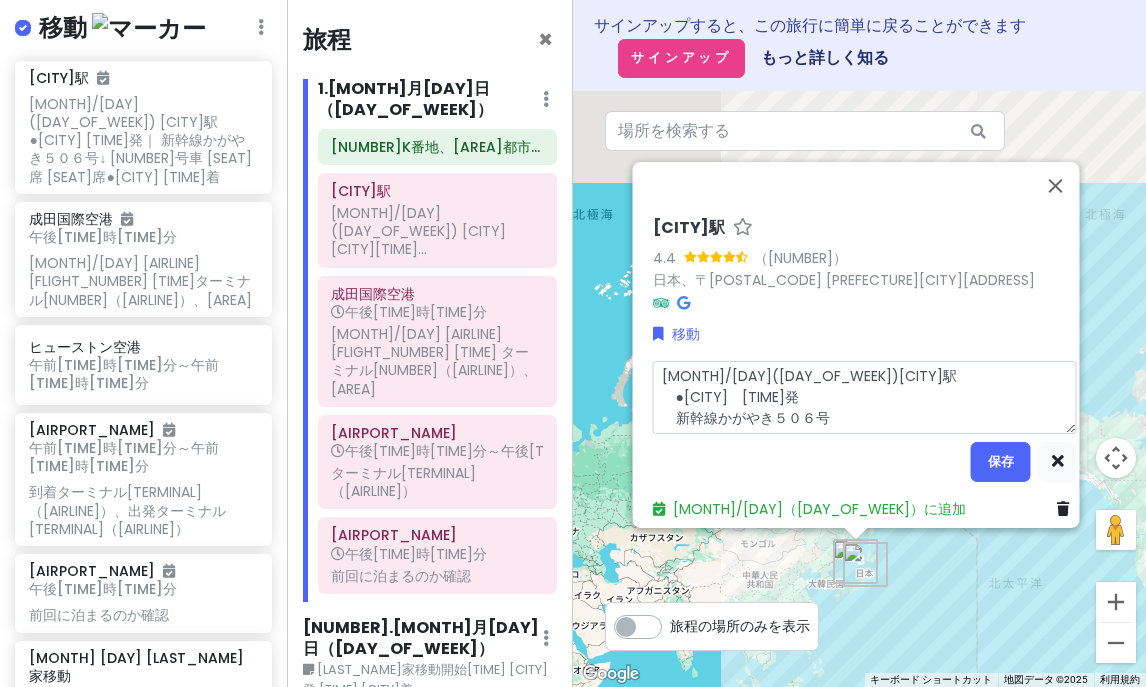 click on "[MONTH]/[DAY]([DAY_OF_WEEK])[CITY]駅
●[CITY]　[TIME]発
新幹線かがやき５０６号" at bounding box center (864, 397) 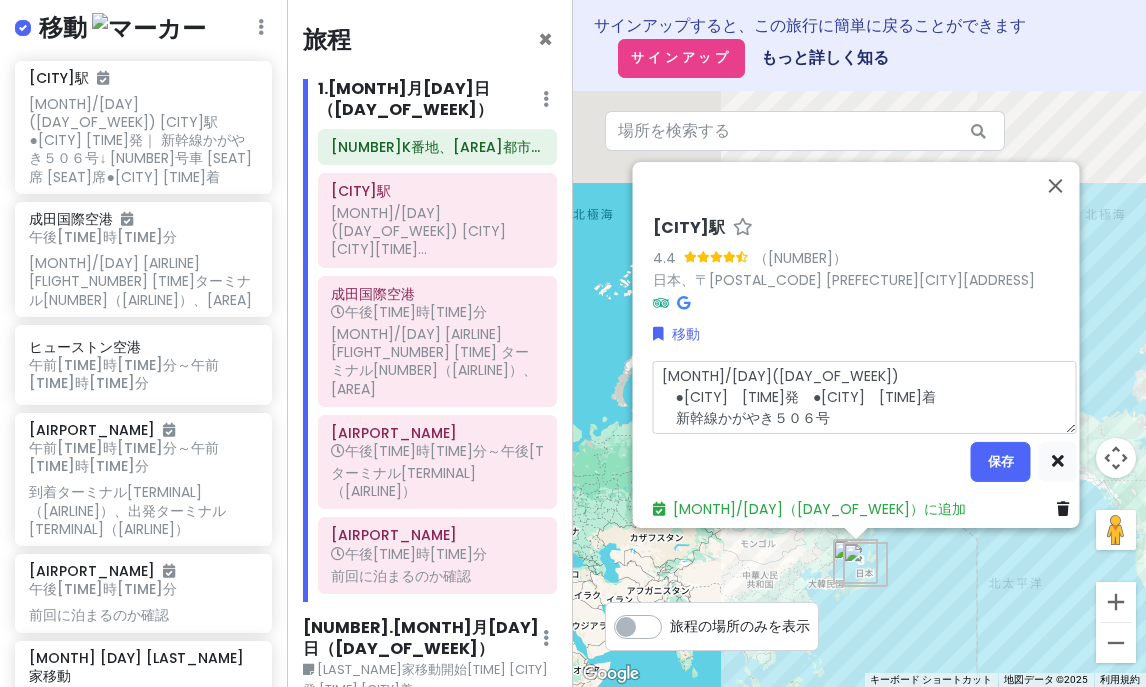 click on "[MONTH]/[DAY]([DAY_OF_WEEK])
●[CITY]　[TIME]発　●[CITY]　[TIME]着
新幹線かがやき５０６号" at bounding box center [864, 397] 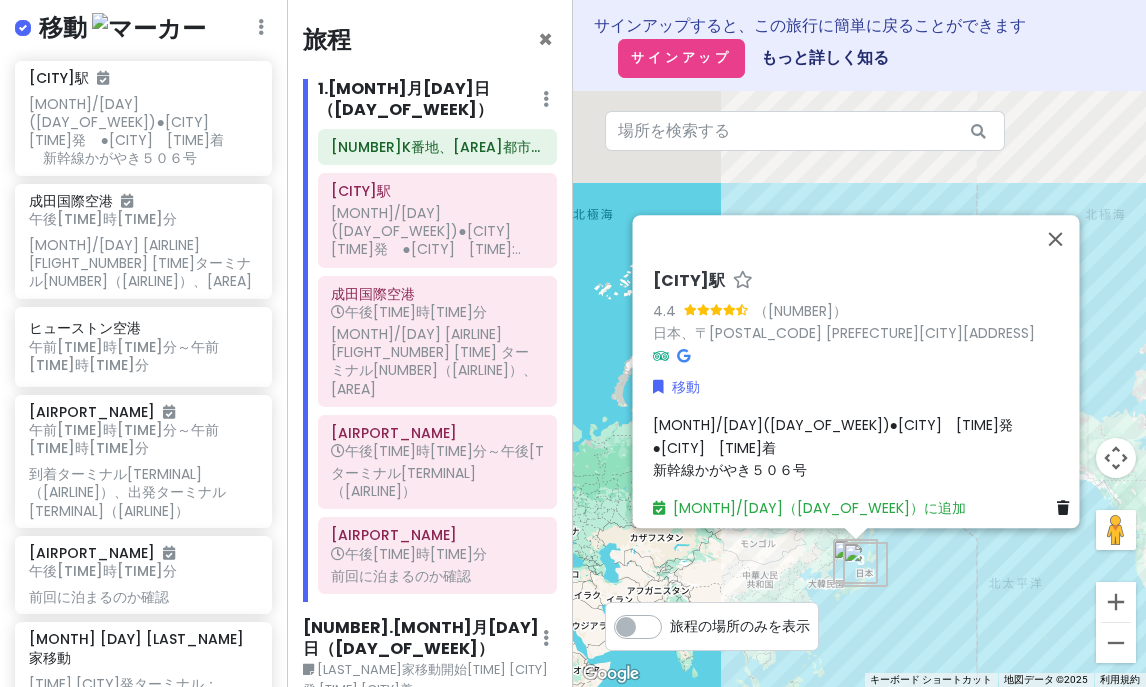 click on "[CITY]駅 [RATING]       （[NUMBER]） 日本、〒[POSTAL_CODE] [PREFECTURE][CITY][ADDRESS]" at bounding box center [864, 319] 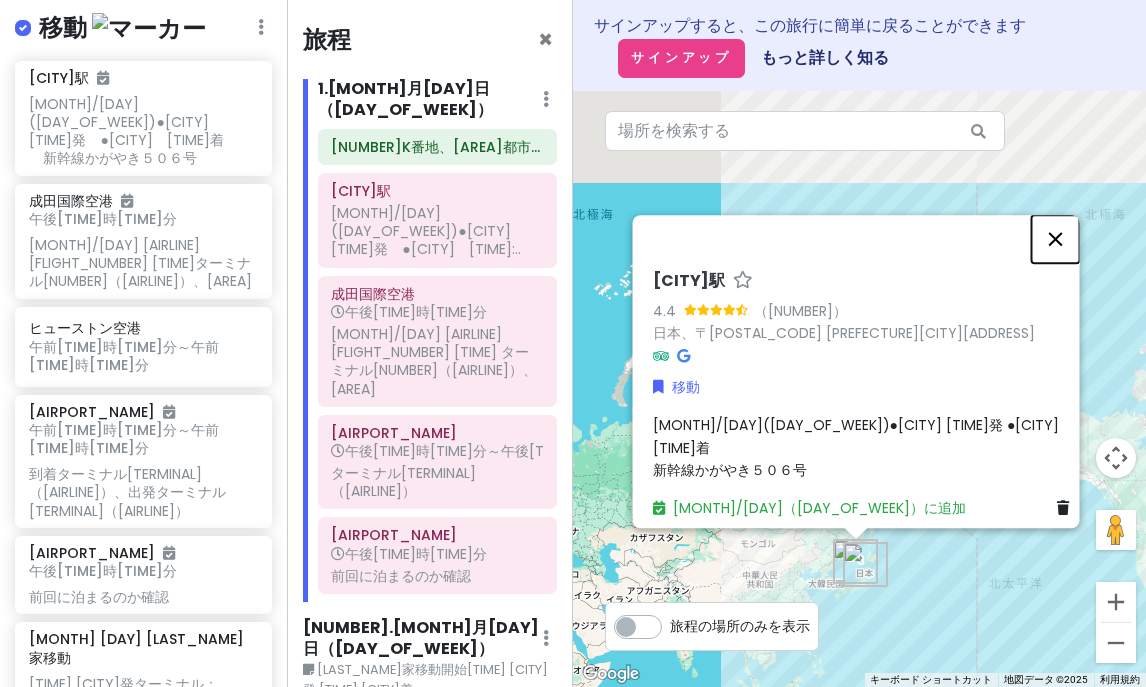 click at bounding box center (1055, 239) 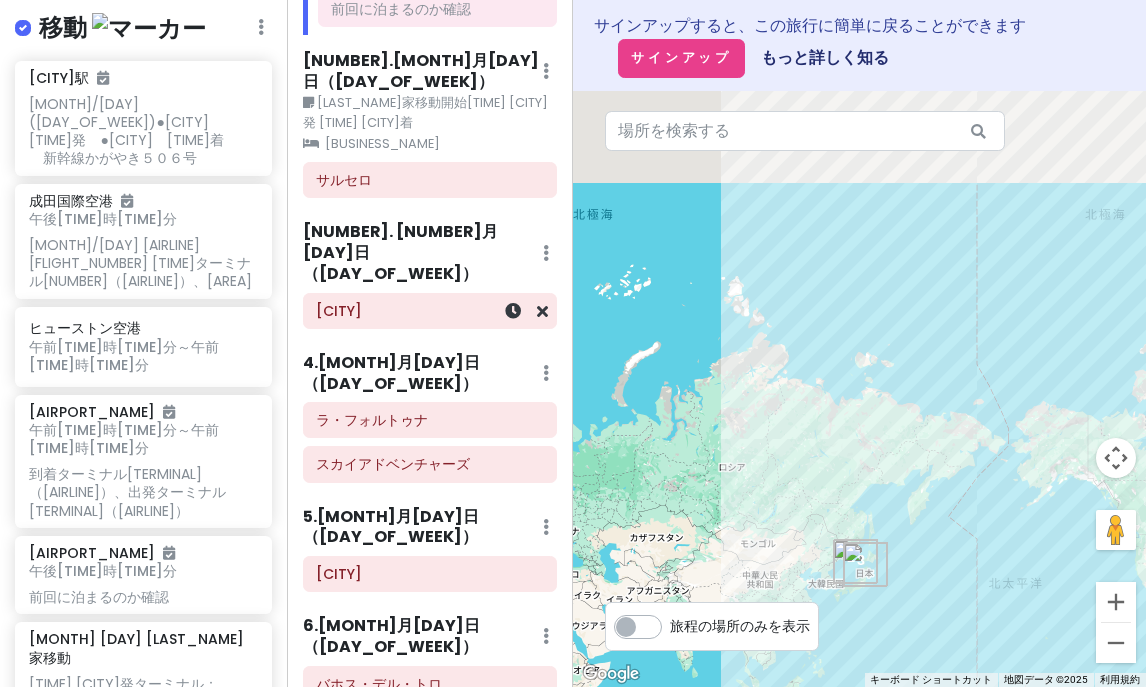 scroll, scrollTop: 0, scrollLeft: 0, axis: both 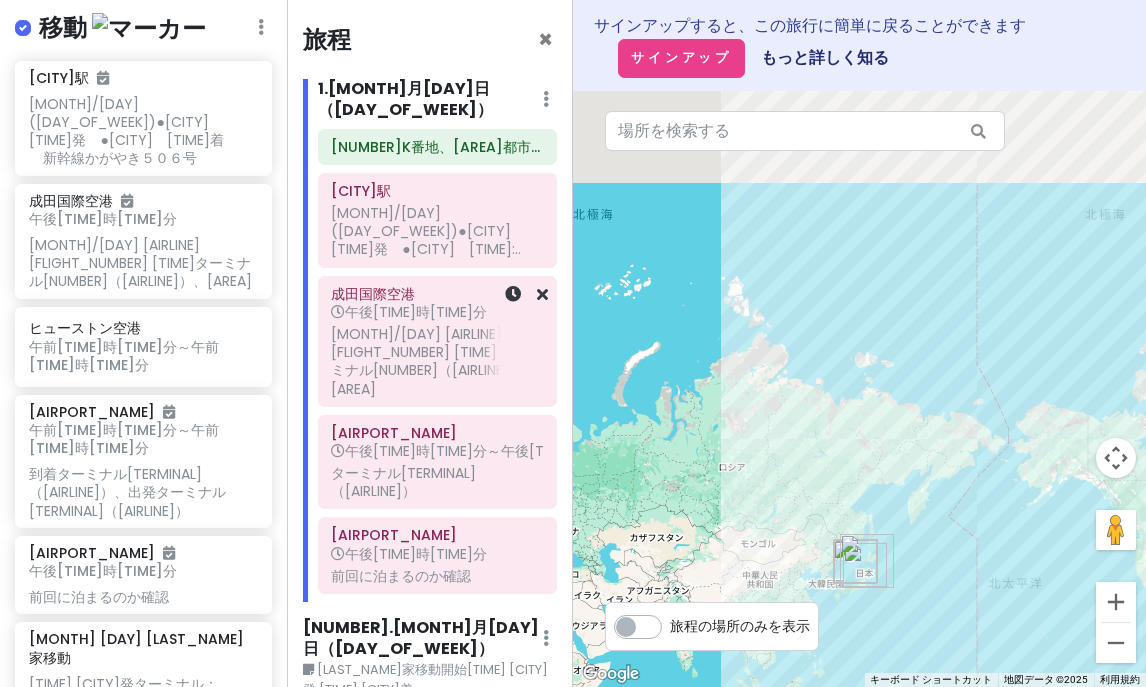 click on "[MONTH]/[DAY] [AIRLINE][FLIGHT_NUMBER] [TIME] ターミナル[NUMBER]（[AIRLINE]）、[AREA]" at bounding box center [434, 361] 